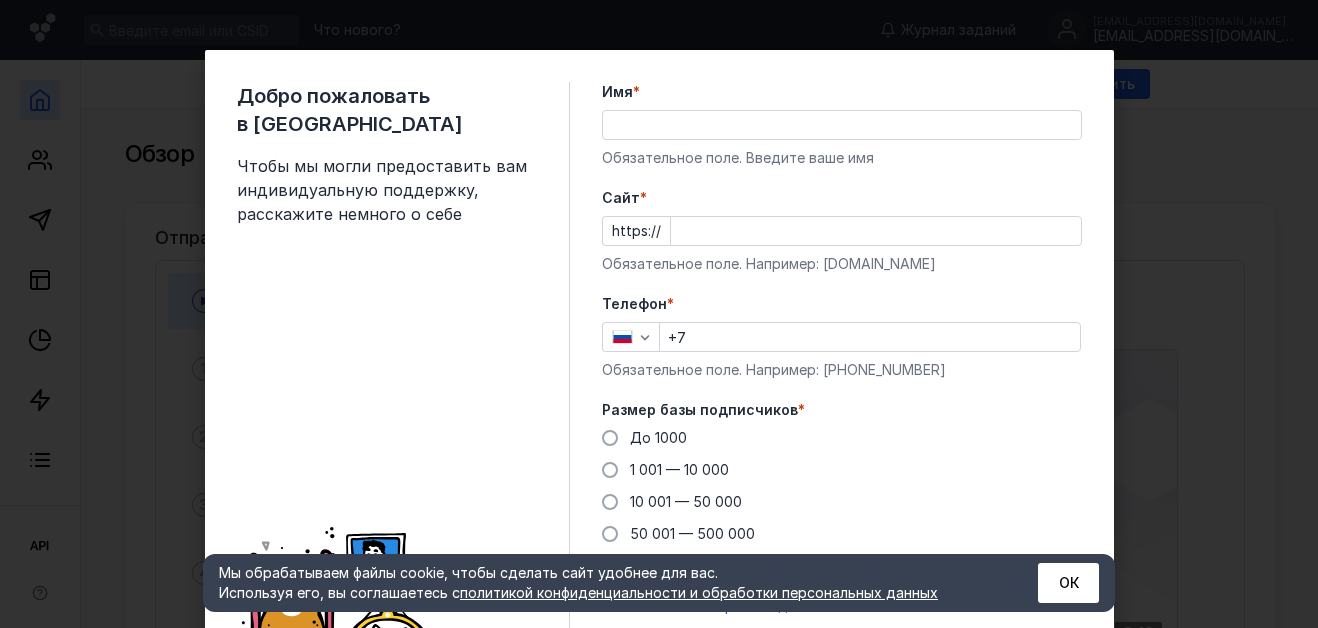 scroll, scrollTop: 0, scrollLeft: 0, axis: both 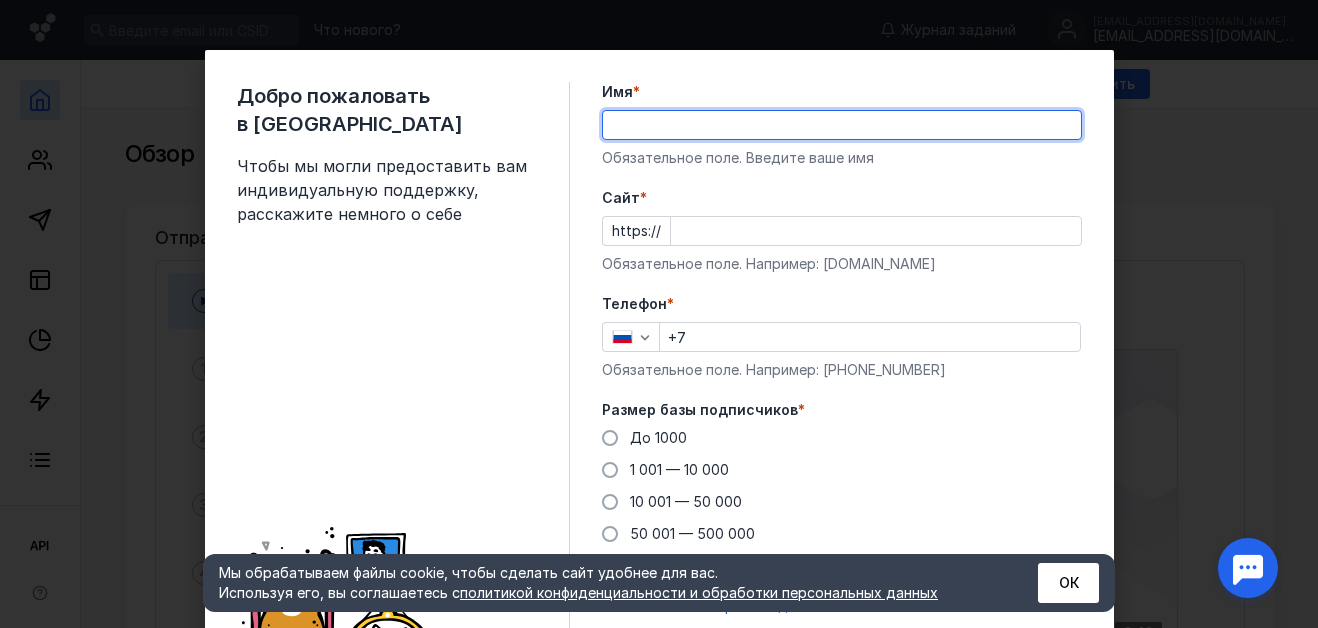 click on "Имя  *" at bounding box center (842, 125) 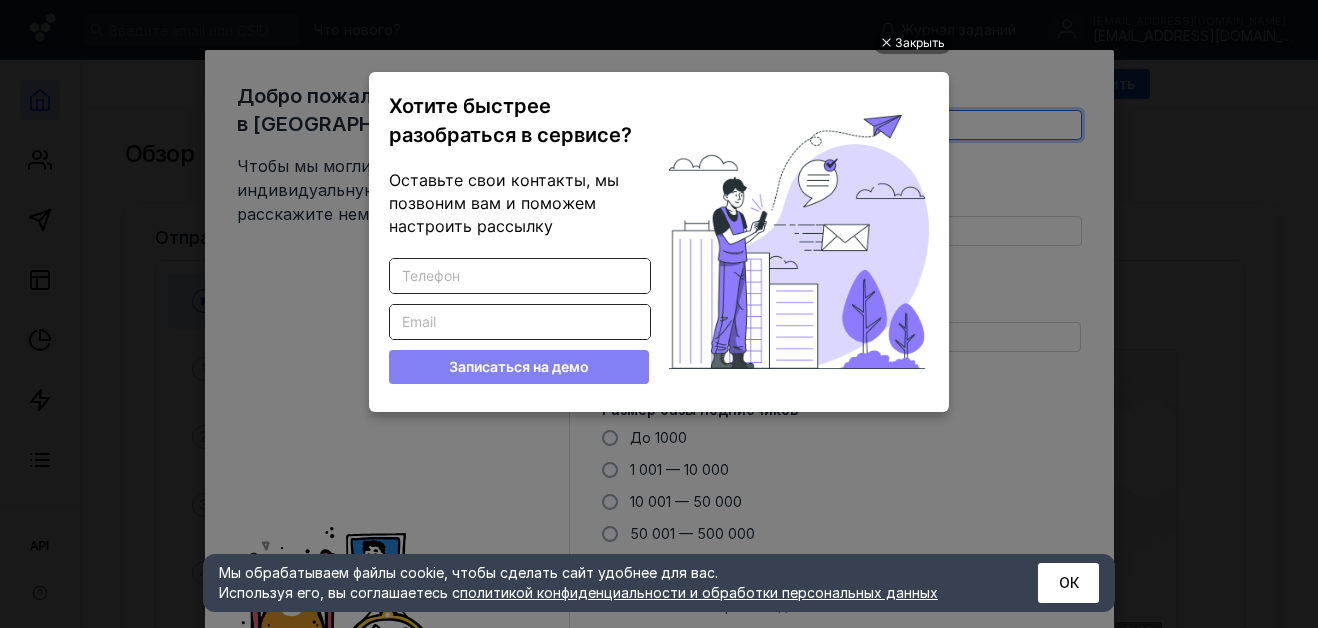 scroll, scrollTop: 0, scrollLeft: 0, axis: both 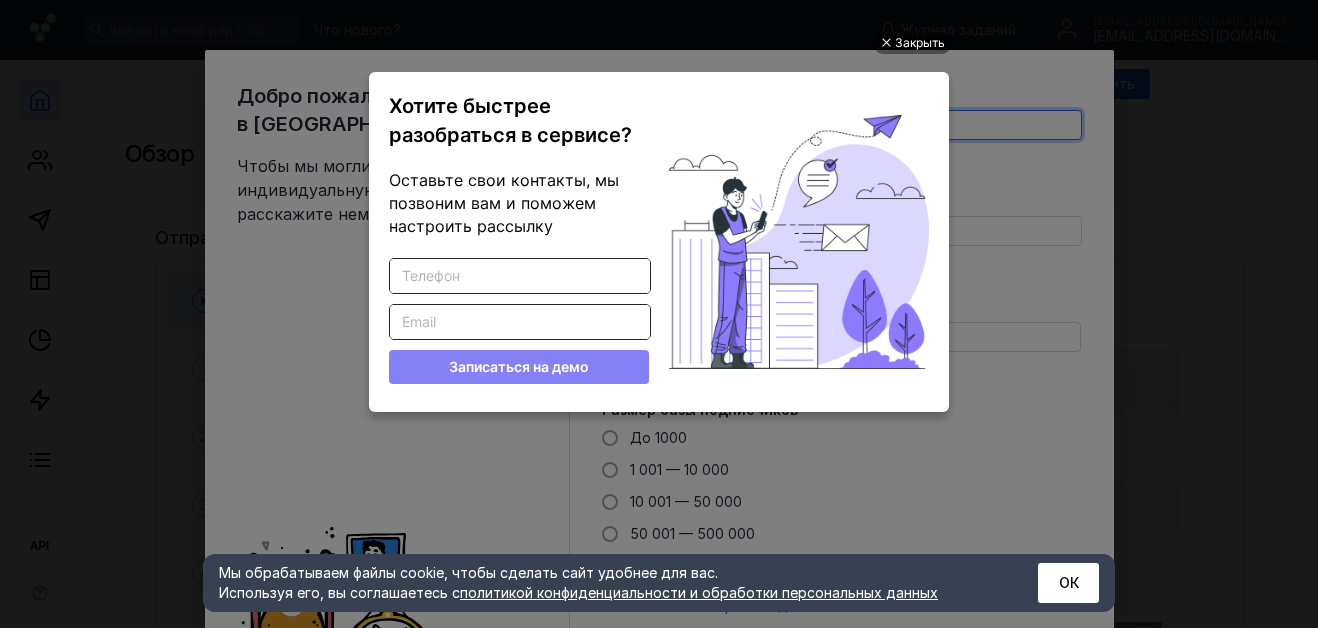 click on "Хотите быстрее разобраться в сервисе?" at bounding box center (519, 120) 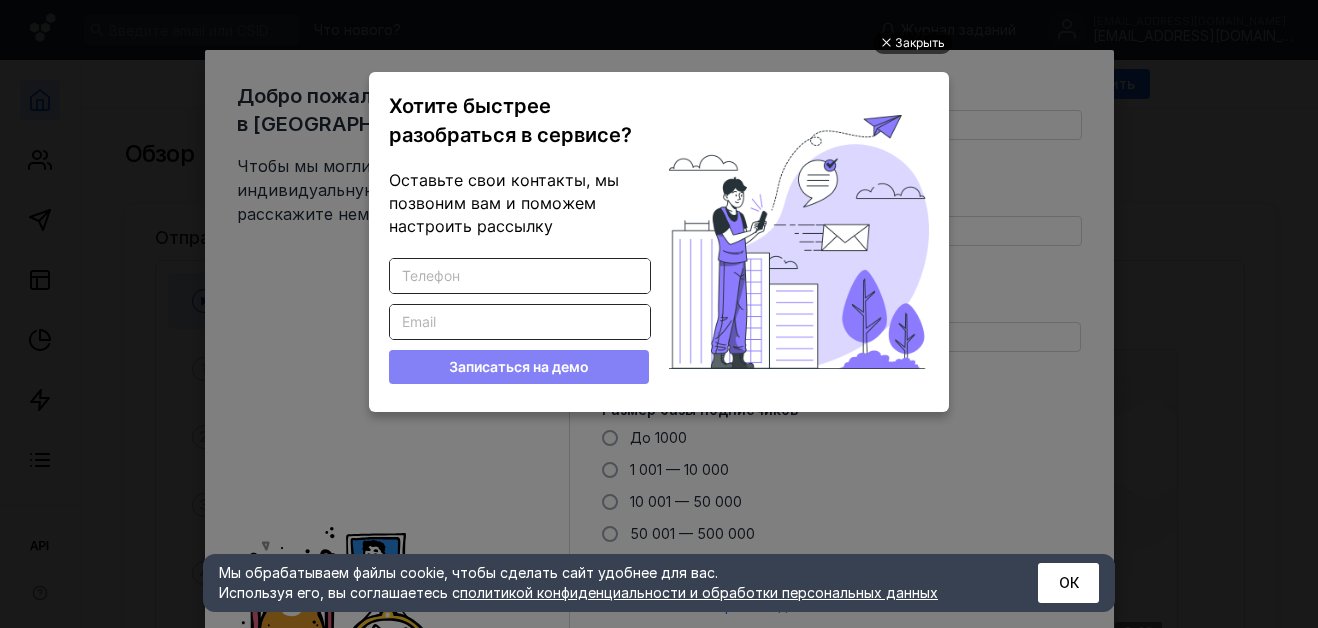 click at bounding box center [885, 43] 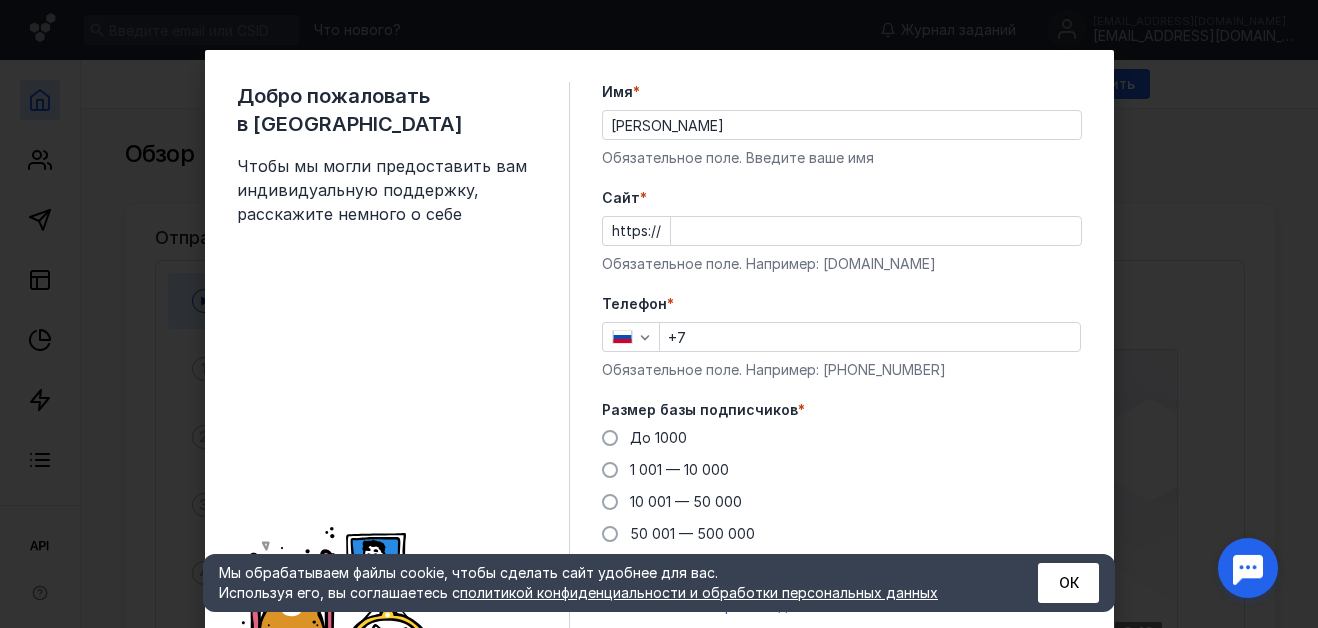 scroll, scrollTop: 0, scrollLeft: 0, axis: both 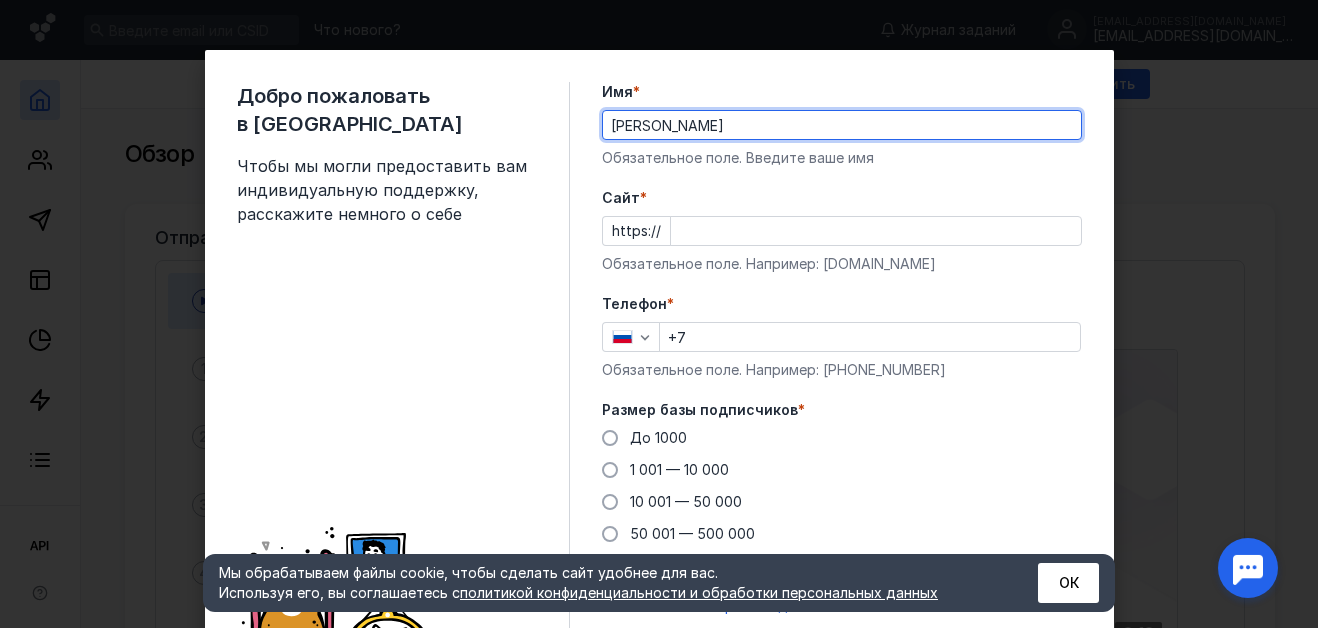 drag, startPoint x: 651, startPoint y: 127, endPoint x: 596, endPoint y: 131, distance: 55.145264 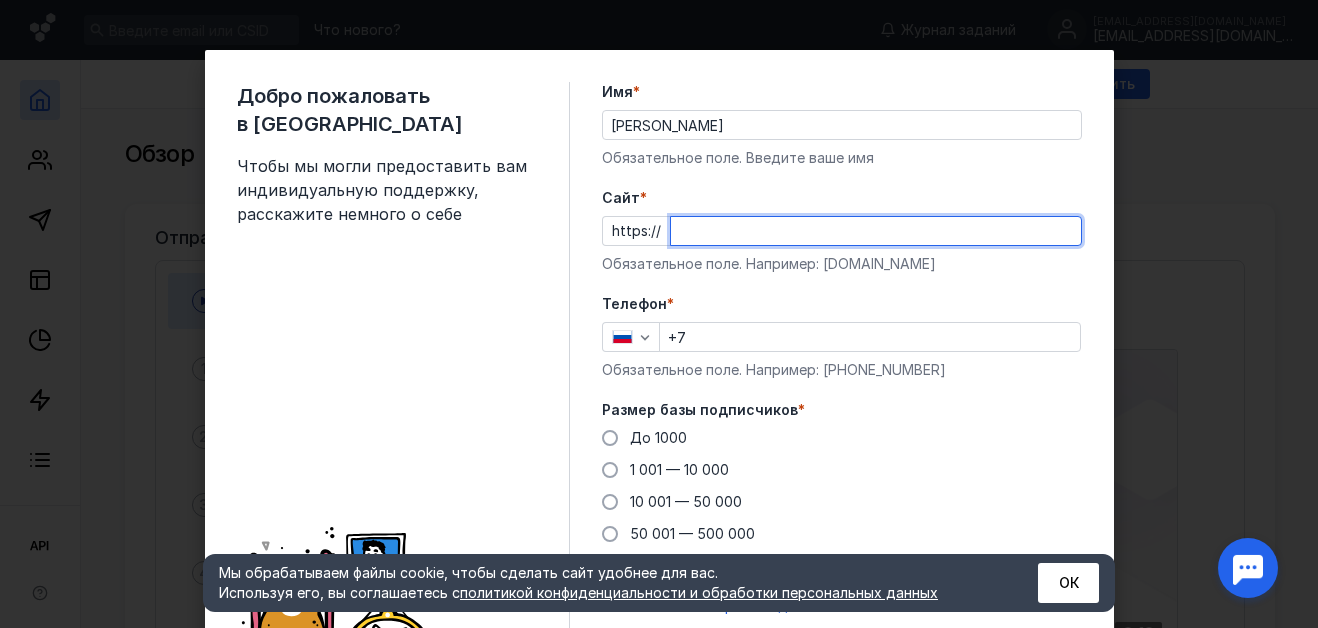 click on "Cайт  *" at bounding box center [876, 231] 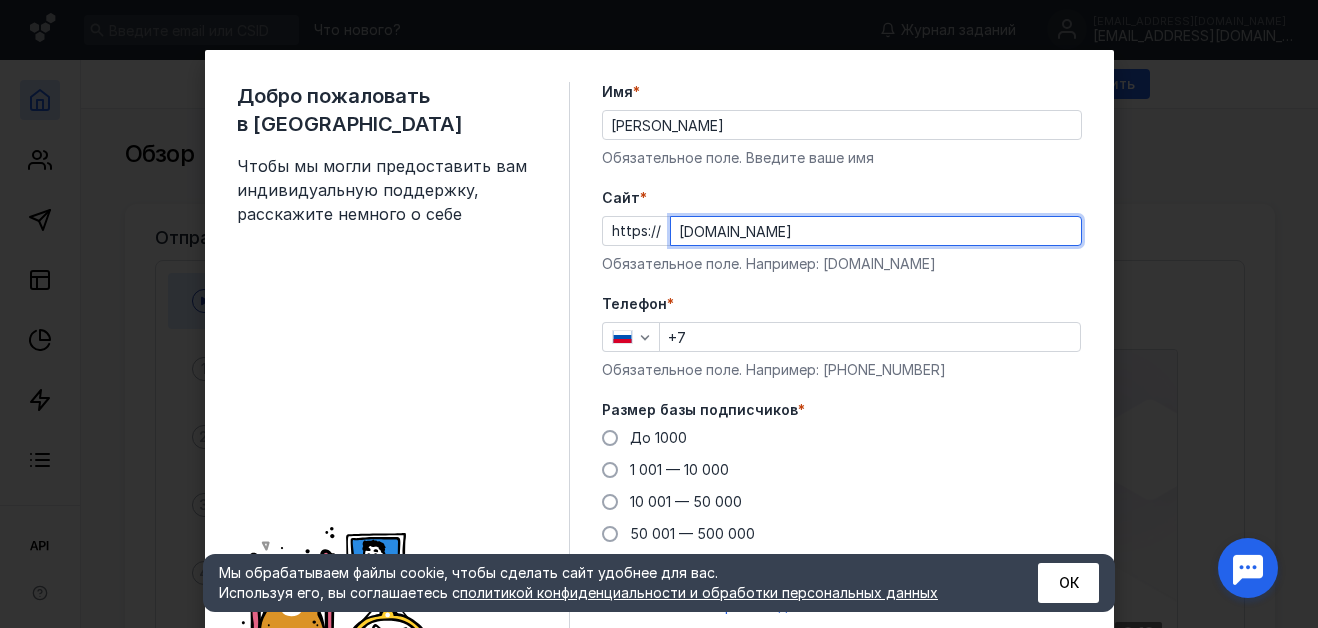 type on "[DOMAIN_NAME]" 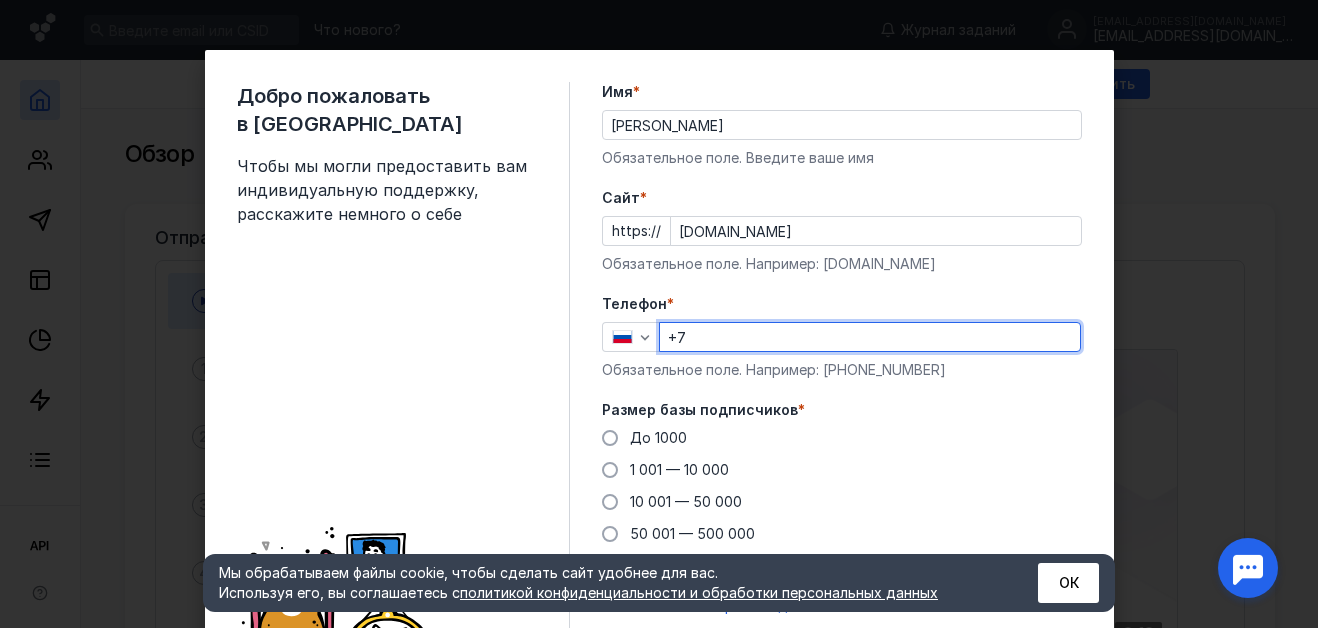 click on "+7" at bounding box center [870, 337] 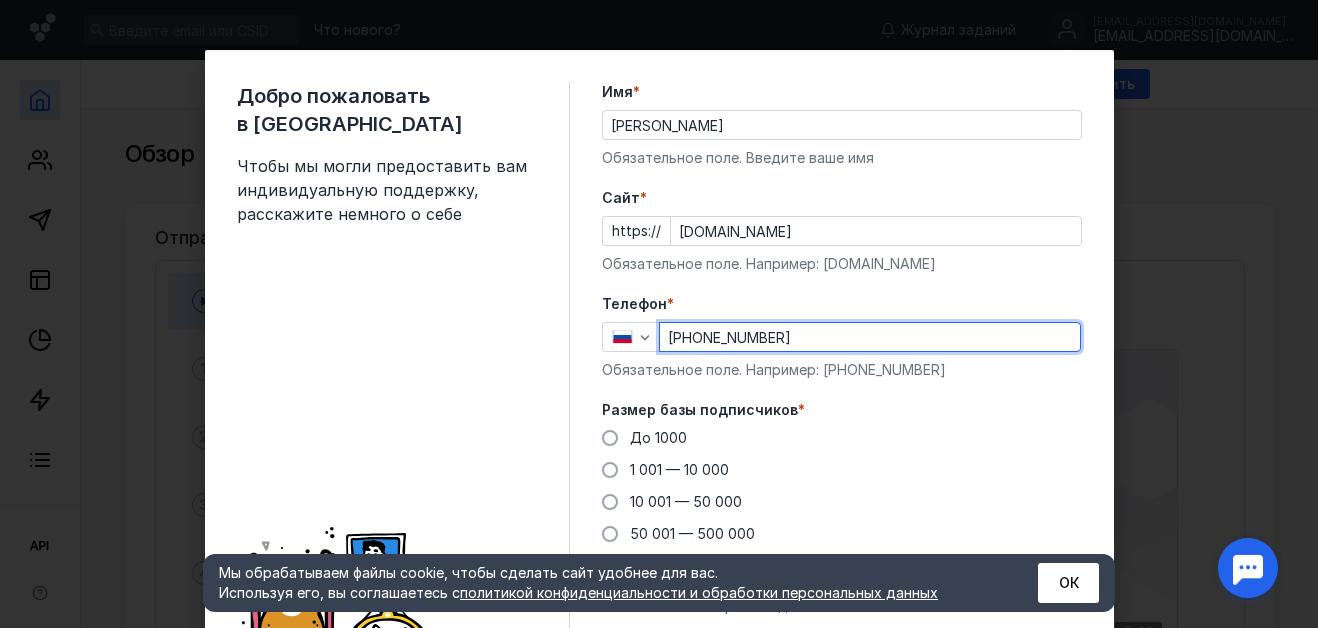 scroll, scrollTop: 138, scrollLeft: 0, axis: vertical 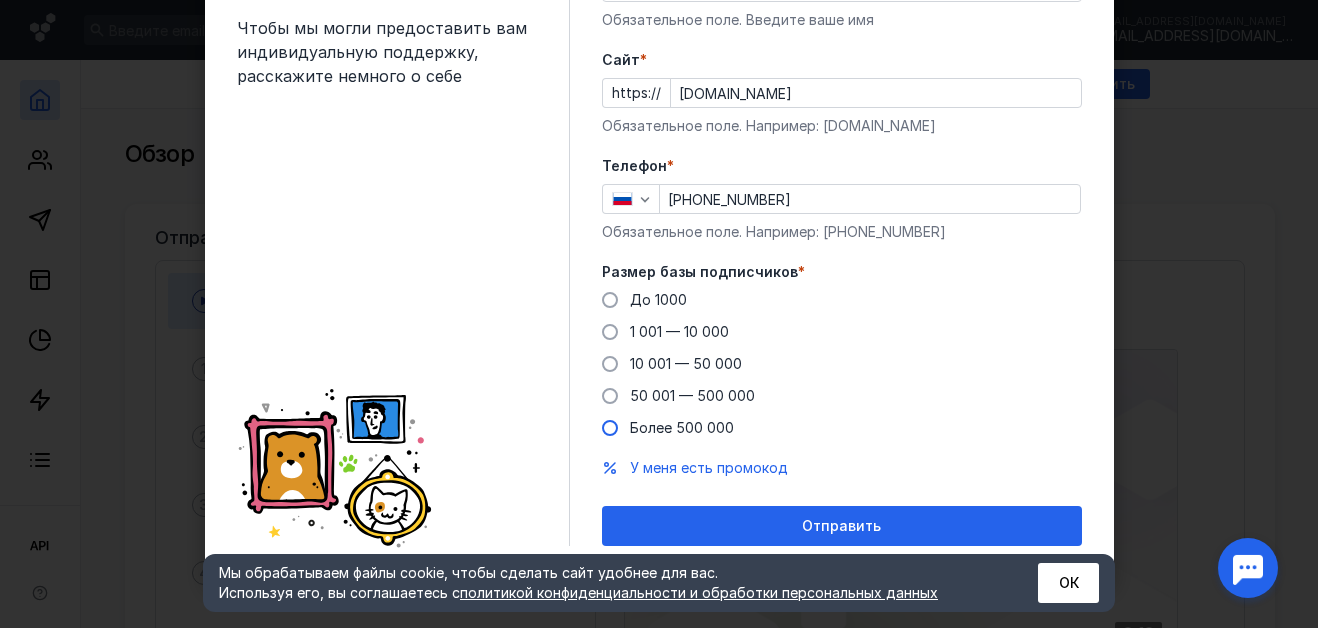 click at bounding box center [610, 428] 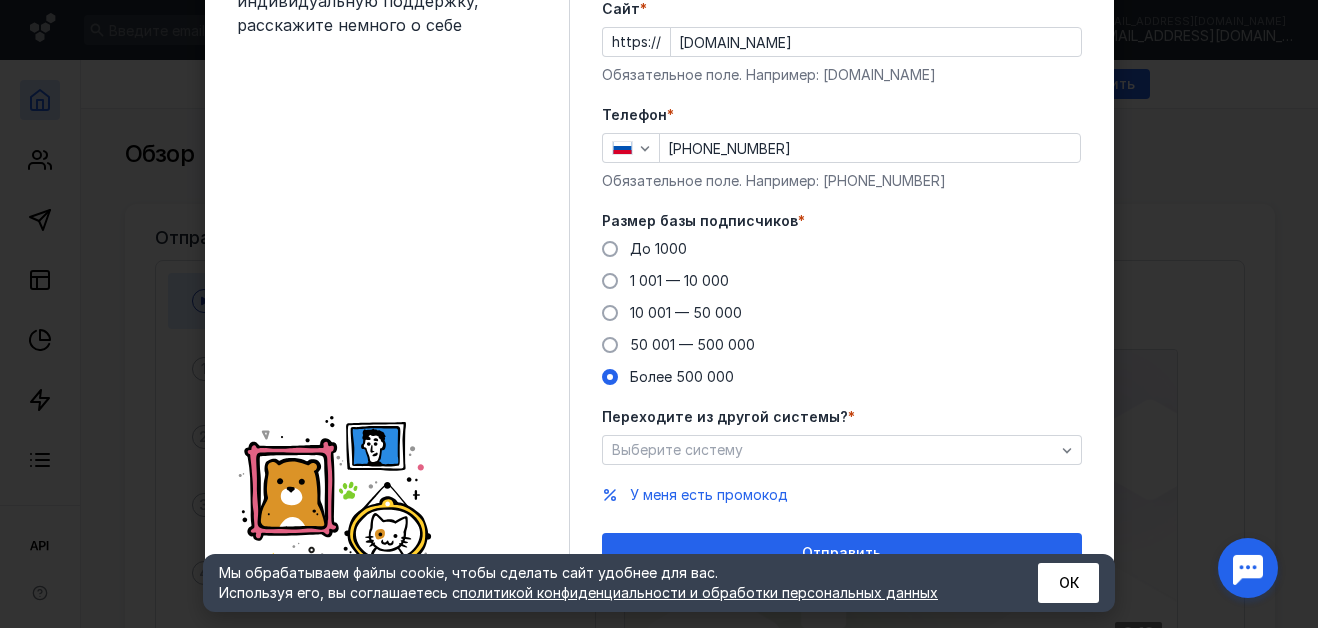 scroll, scrollTop: 216, scrollLeft: 0, axis: vertical 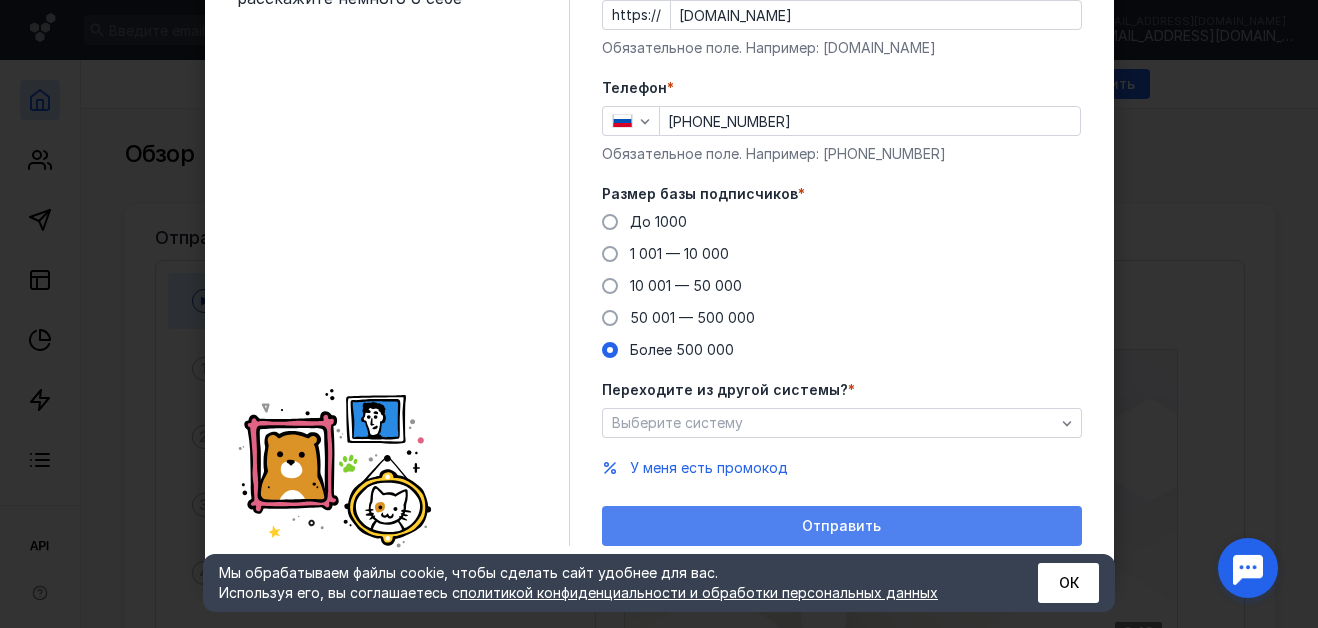 click on "Отправить" at bounding box center (841, 526) 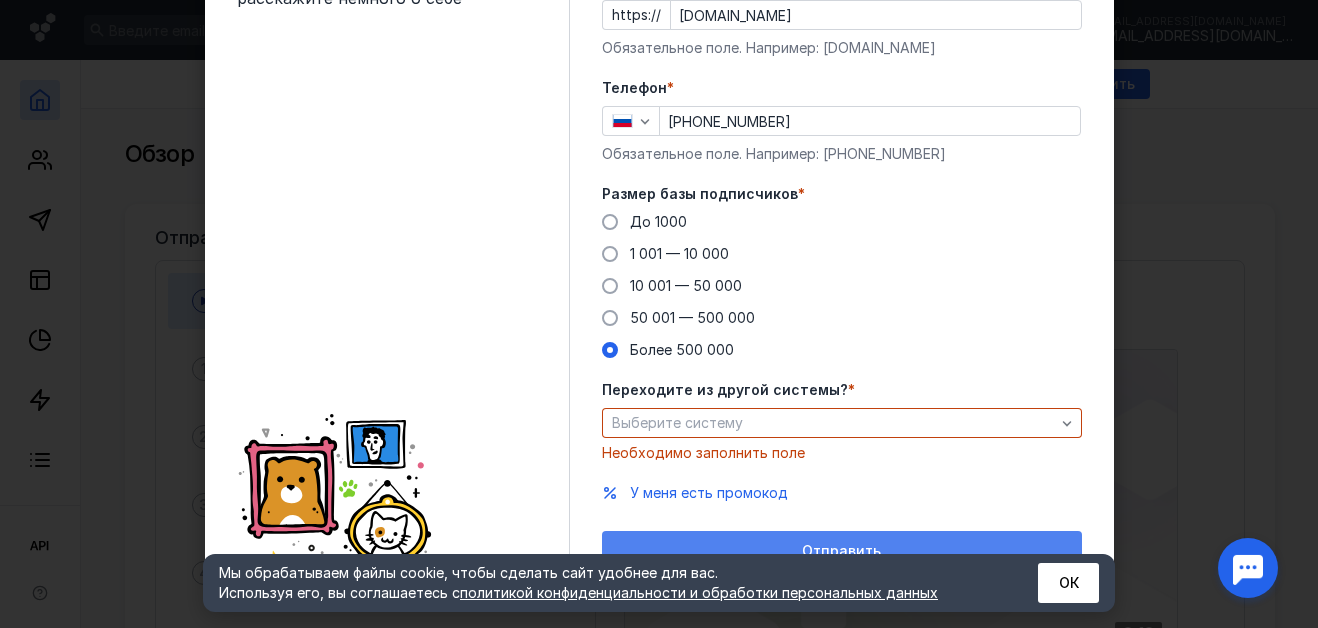 scroll, scrollTop: 241, scrollLeft: 0, axis: vertical 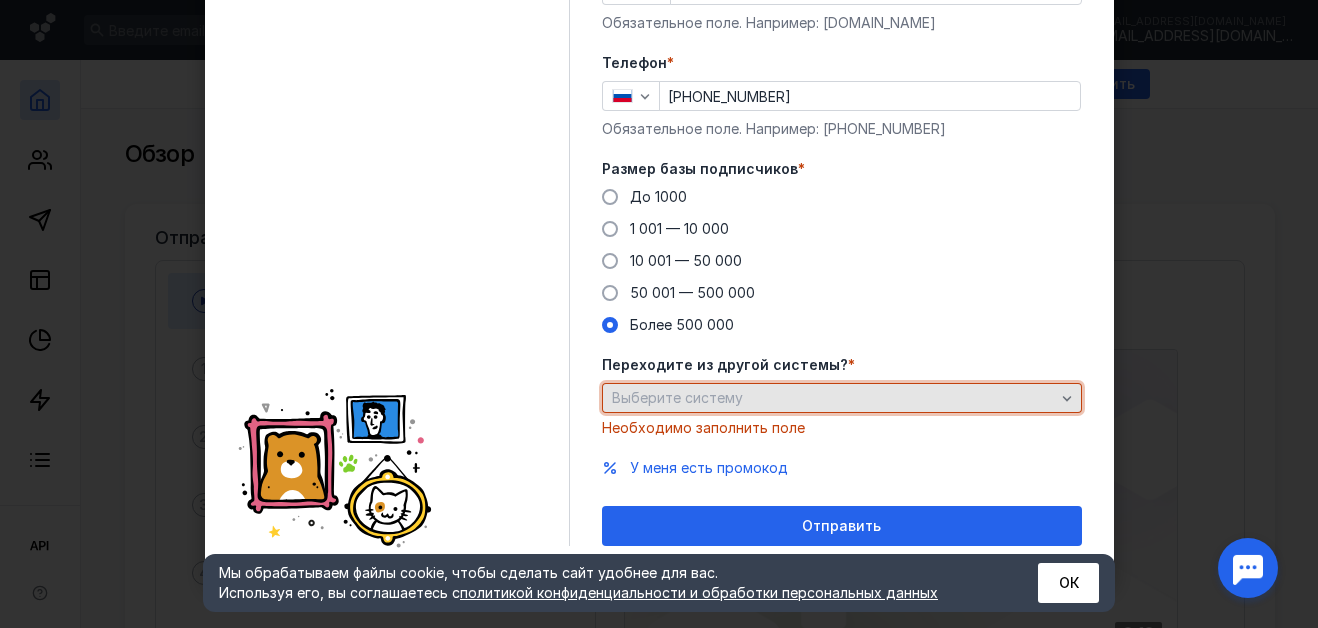 click 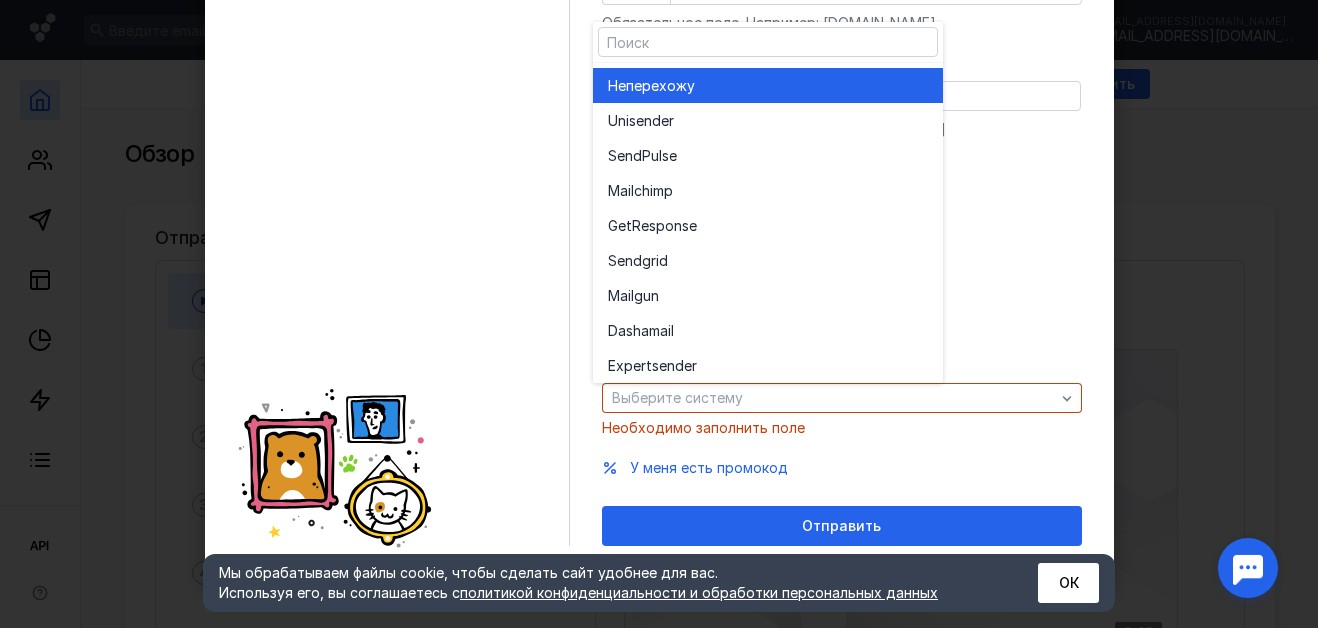 click on "перехожу" at bounding box center (660, 86) 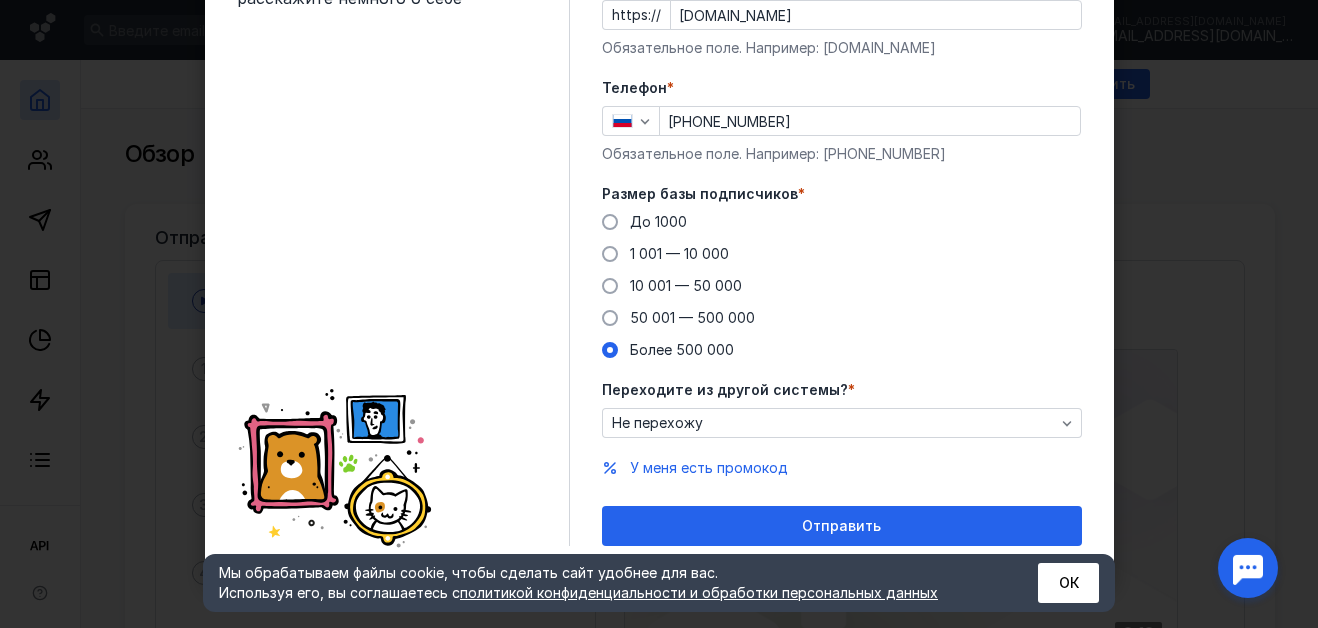 scroll, scrollTop: 216, scrollLeft: 0, axis: vertical 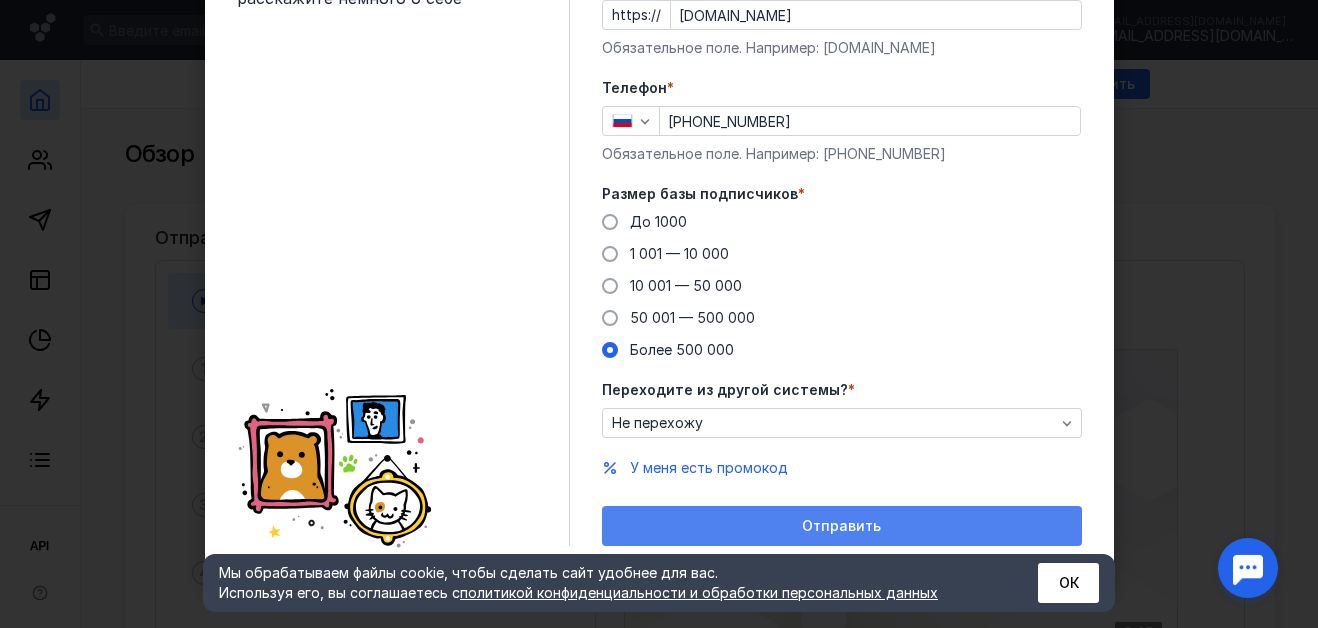 click on "Отправить" at bounding box center (841, 526) 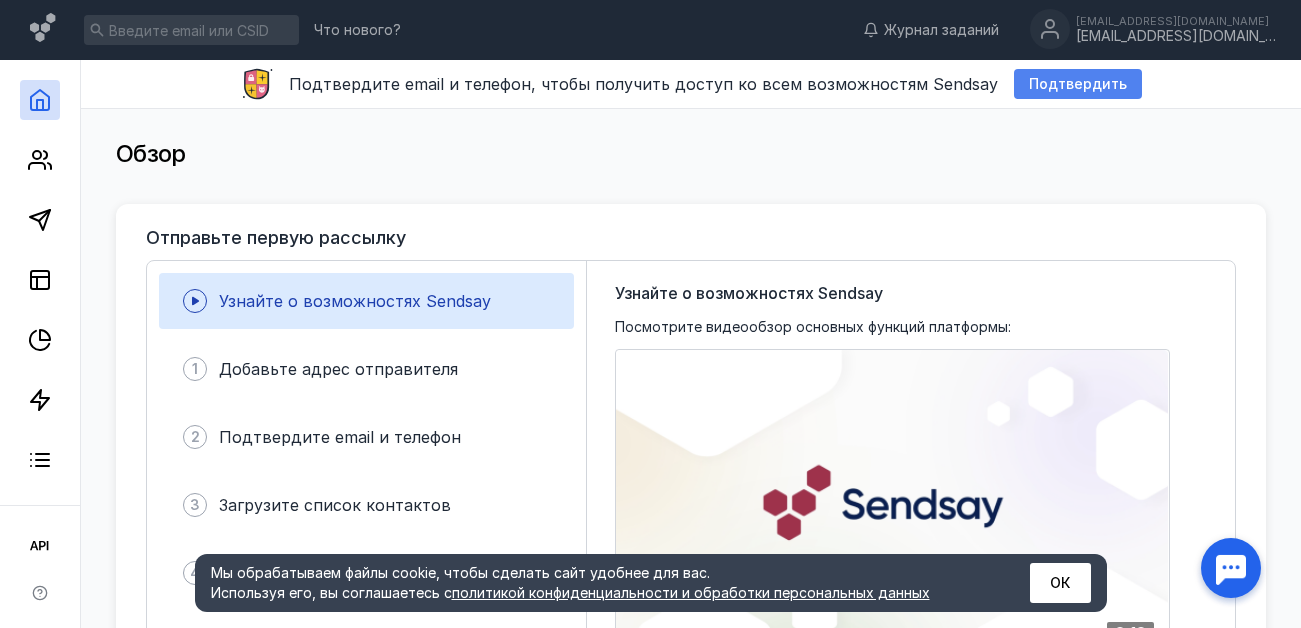 click on "Подтвердить" at bounding box center (1078, 84) 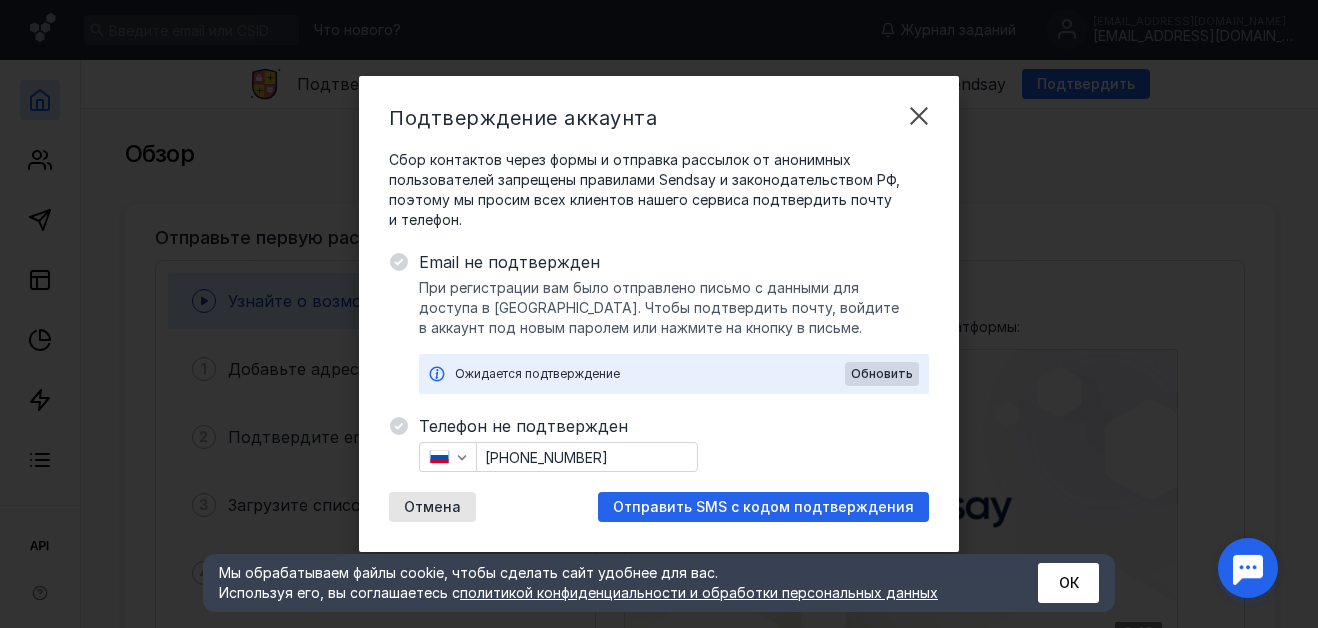 click on "Ожидается подтверждение" at bounding box center (650, 374) 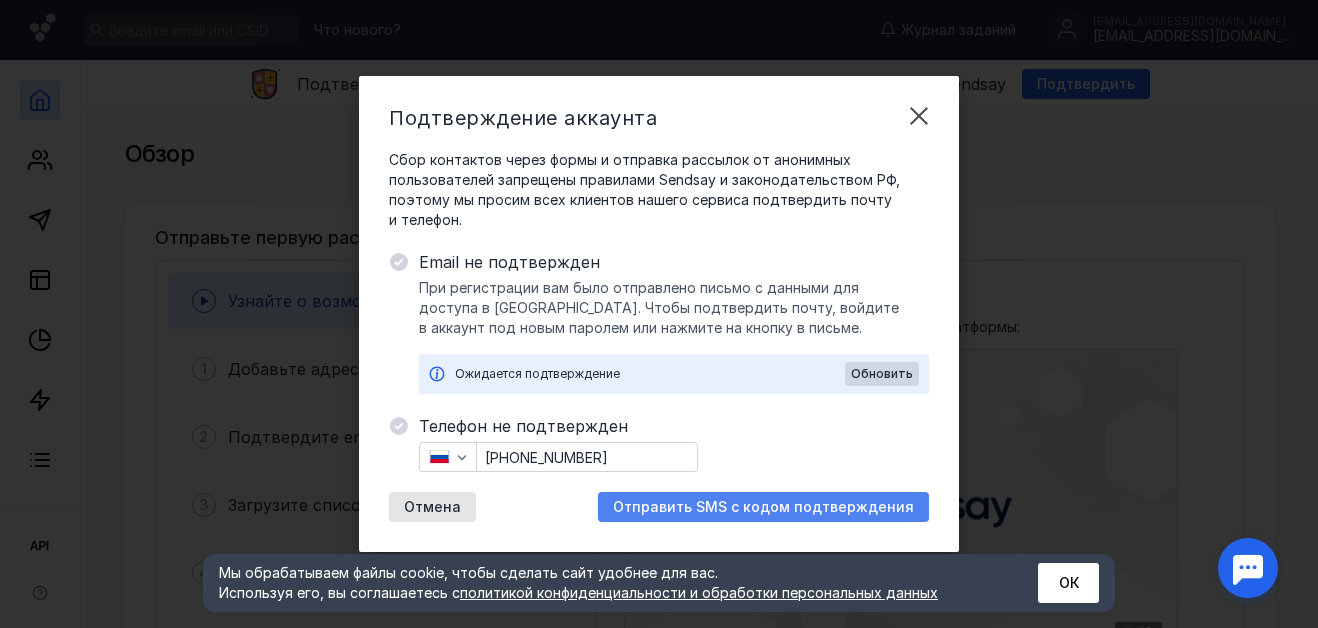 click on "Отправить SMS с кодом подтверждения" at bounding box center (763, 507) 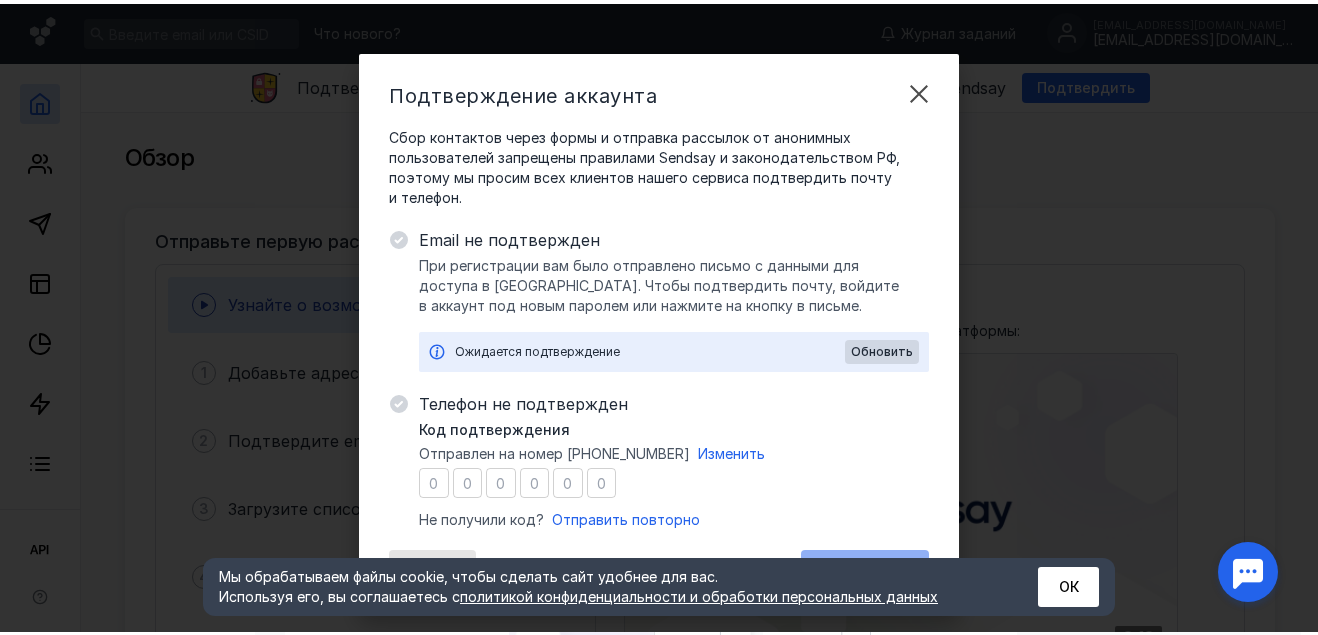 scroll, scrollTop: 28, scrollLeft: 0, axis: vertical 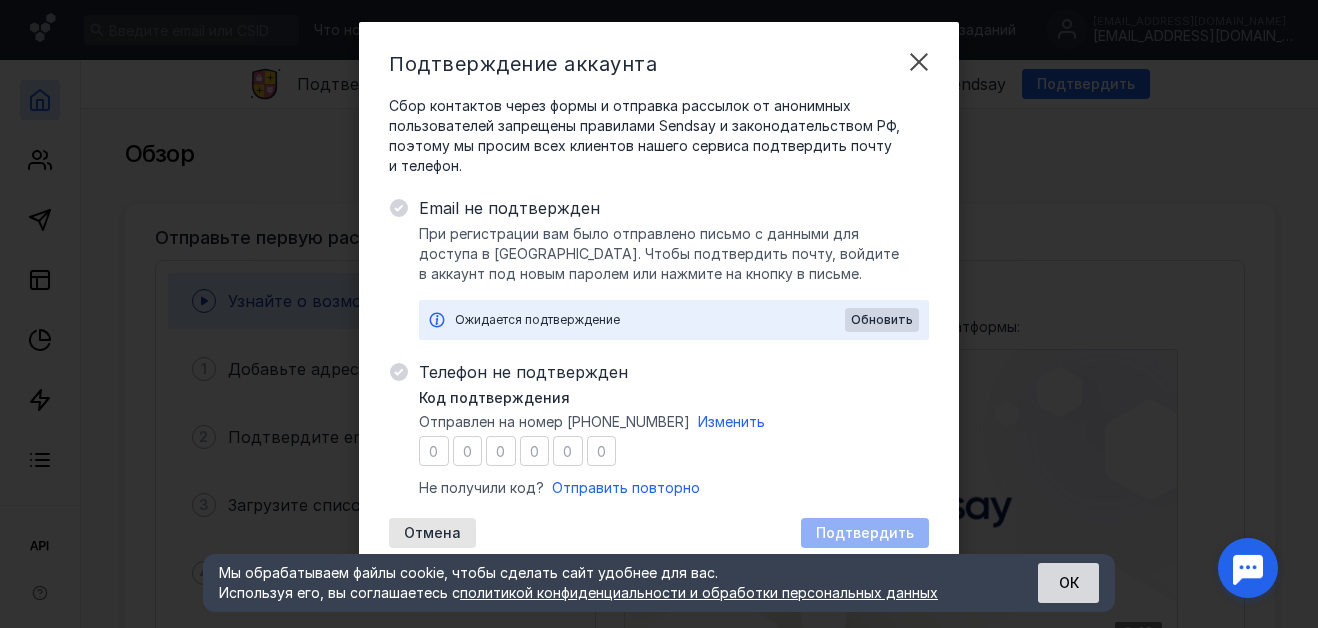 click on "ОК" at bounding box center (1068, 583) 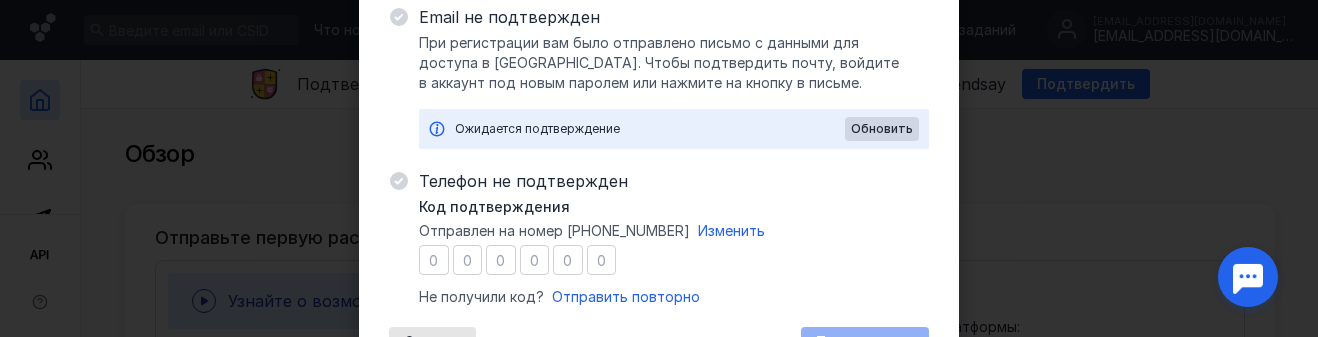 scroll, scrollTop: 319, scrollLeft: 0, axis: vertical 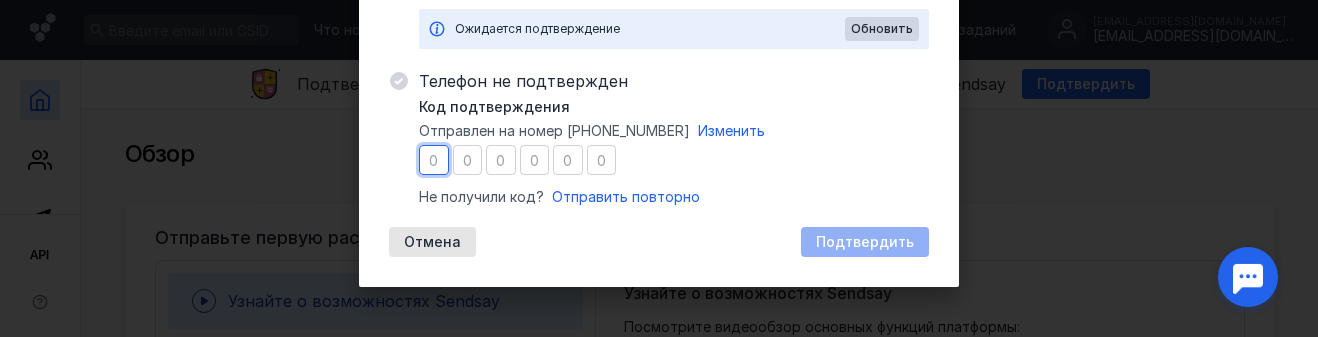 click on "Сбор контактов через формы и отправка рассылок от анонимных пользователей запрещены правилами Sendsay и законодательством РФ, поэтому мы просим всех клиентов нашего сервиса подтвердить почту и телефон. Email не подтвержден При регистрации вам было отправлено письмо с данными для доступа в [GEOGRAPHIC_DATA]. Чтобы подтвердить почту, войдите в аккаунт под новым паролем или нажмите на кнопку в письме. Ожидается подтверждение [PERSON_NAME] Телефон не подтвержден Код подтверждения Отправлен на номер [PHONE_NUMBER] Изменить Не получили код? Отправить повторно Отмена" at bounding box center (659, 31) 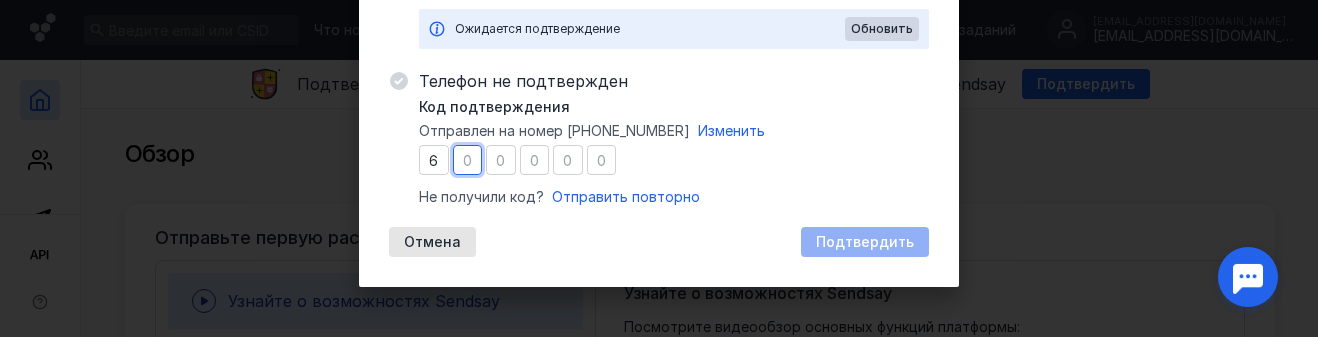 type on "5" 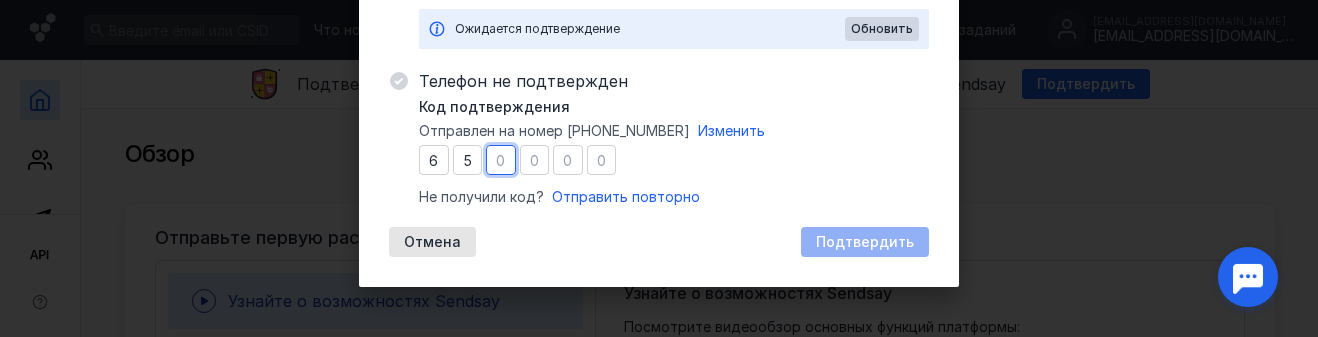 type on "2" 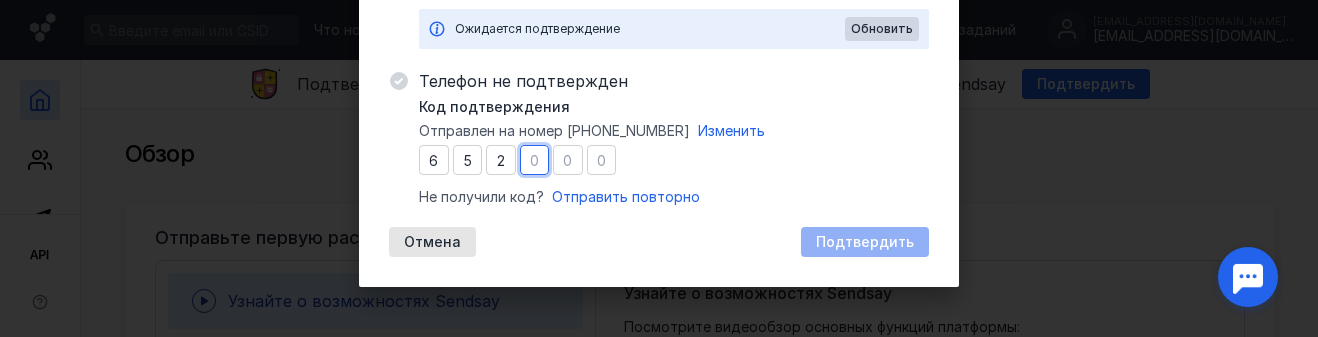 type on "2" 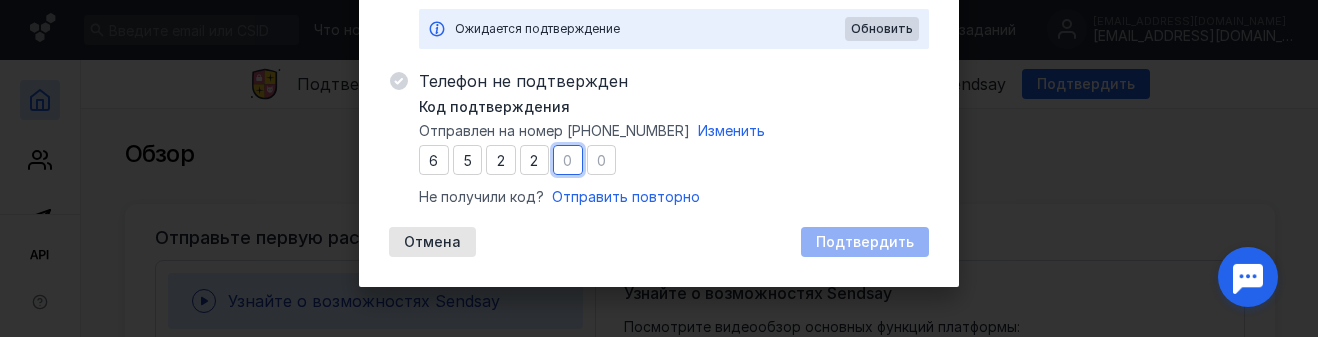 type on "3" 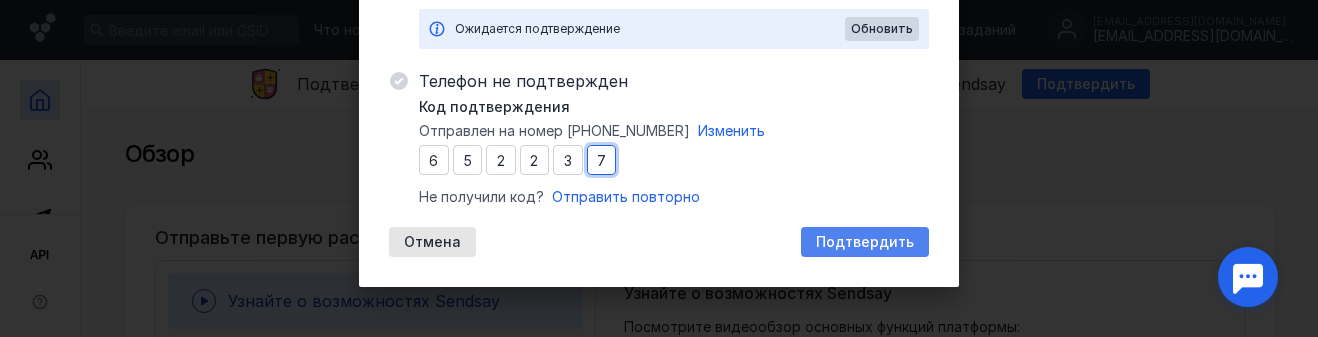 type on "7" 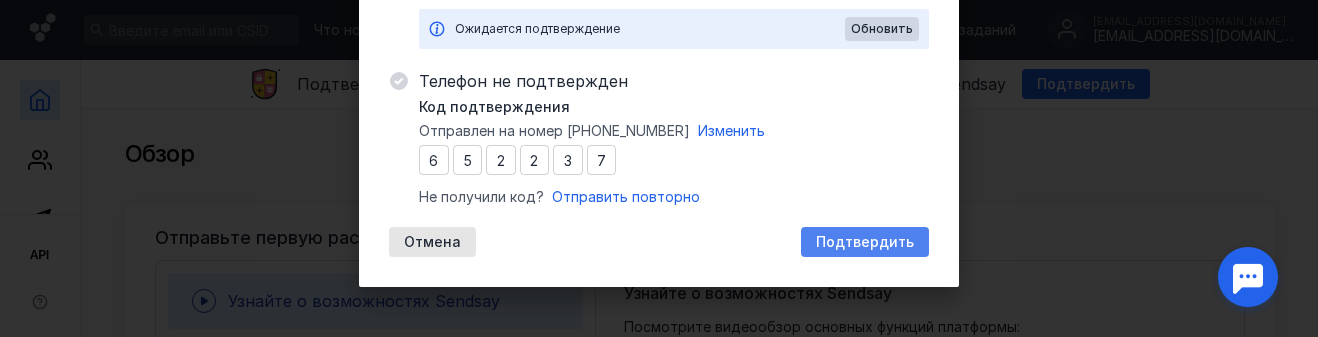 click on "Подтвердить" at bounding box center (865, 242) 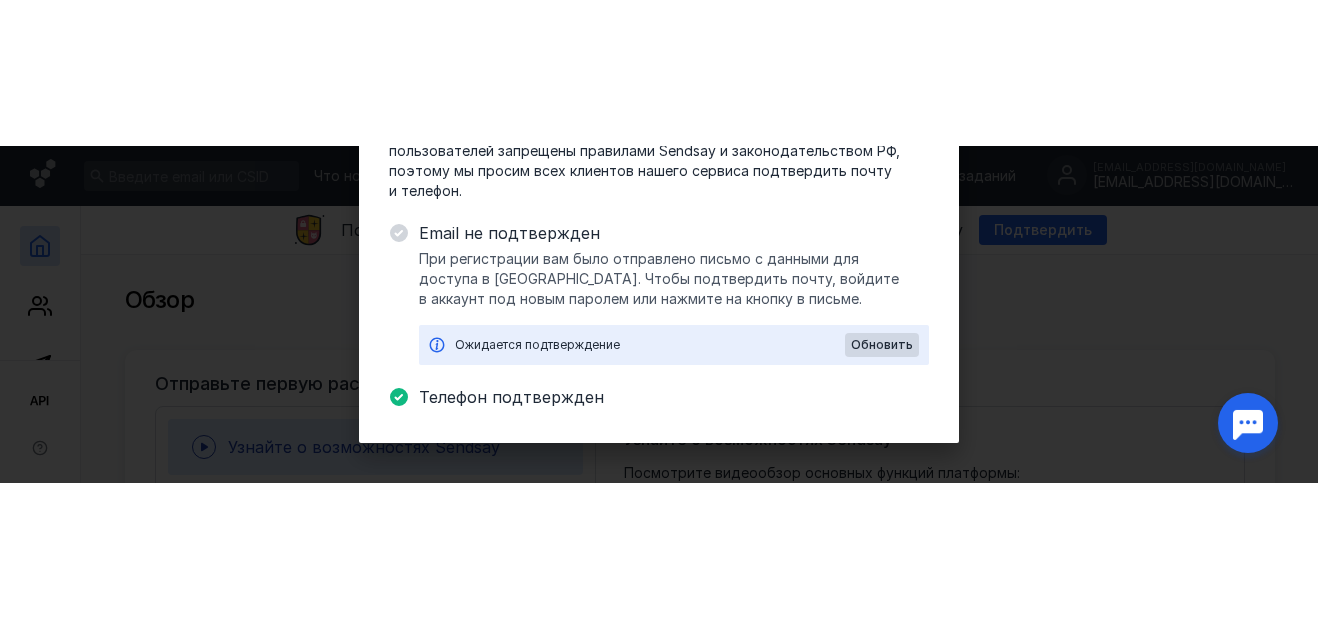 scroll, scrollTop: 159, scrollLeft: 0, axis: vertical 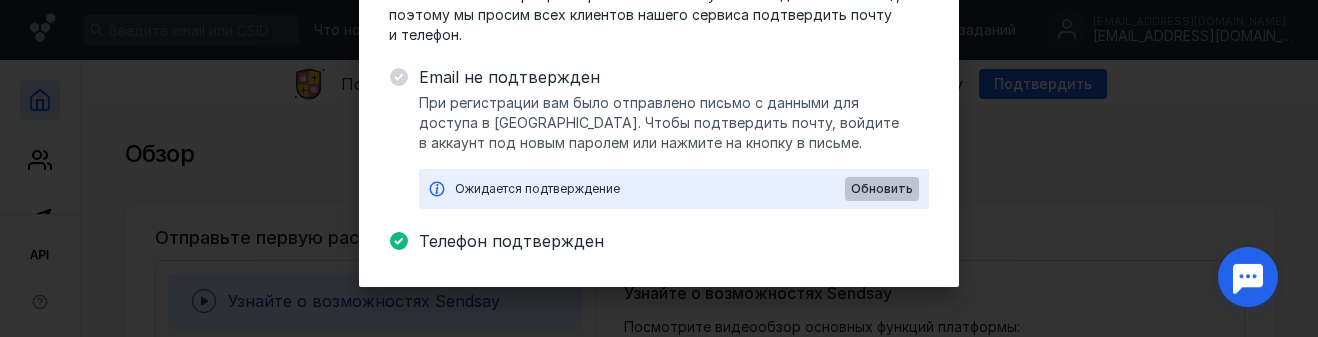 click on "Обновить" at bounding box center (882, 189) 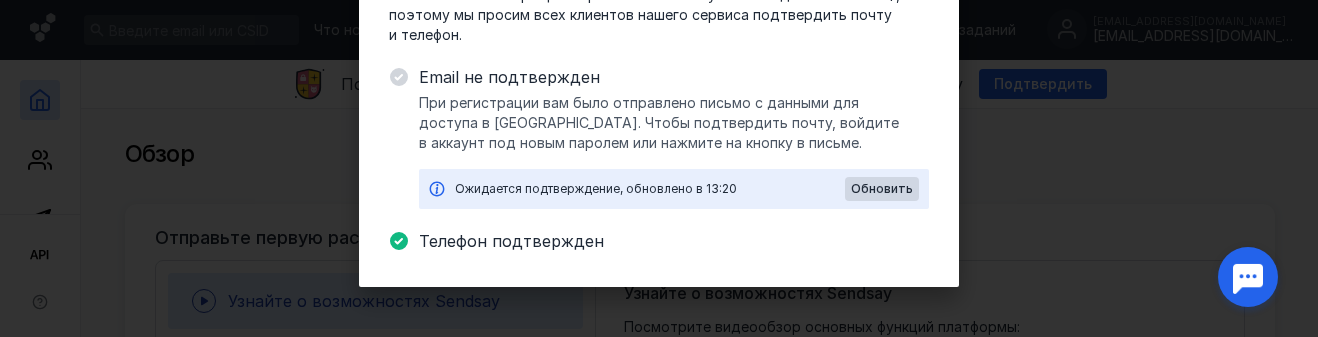 click on "Ожидается подтверждение, обновлено в 13:20" at bounding box center [650, 189] 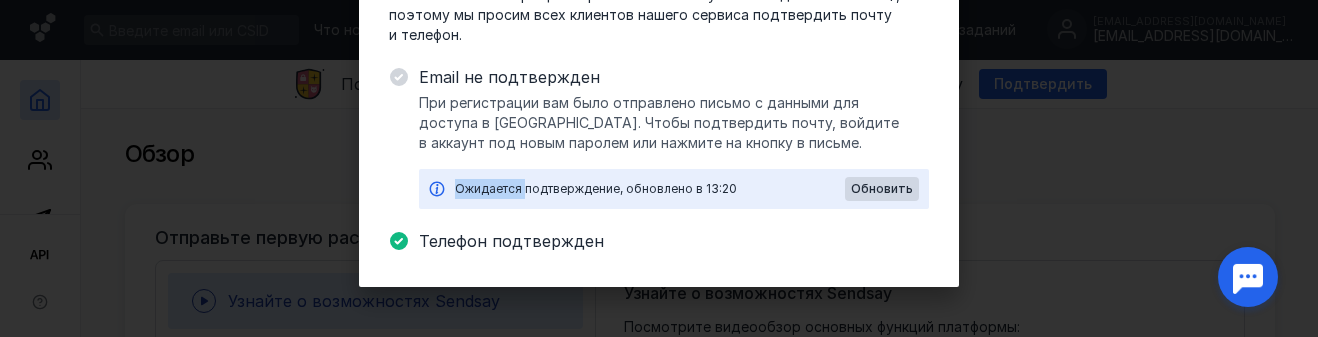 click on "Ожидается подтверждение, обновлено в 13:20" at bounding box center [650, 189] 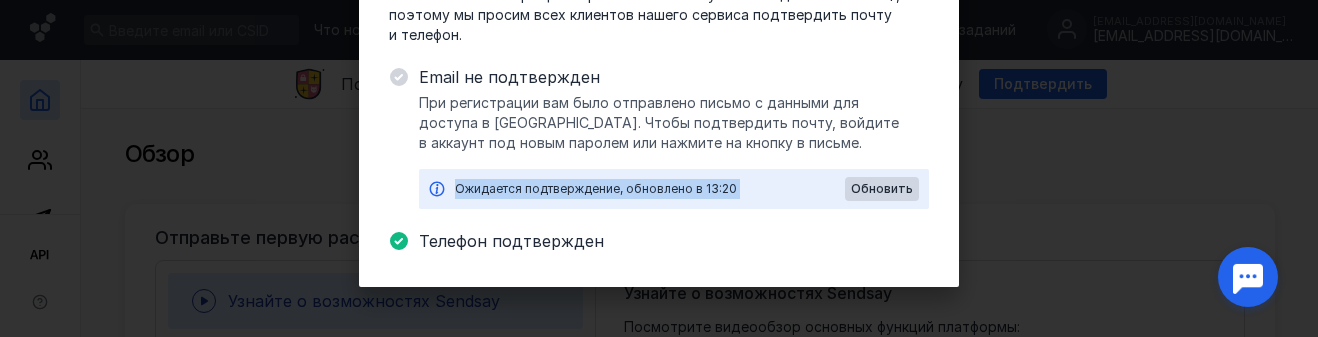 click on "Ожидается подтверждение, обновлено в 13:20" at bounding box center [650, 189] 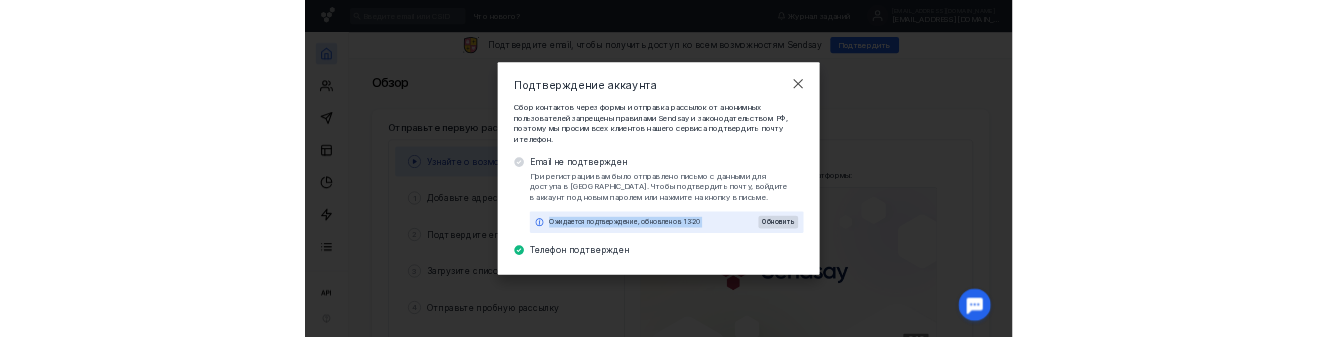scroll, scrollTop: 0, scrollLeft: 0, axis: both 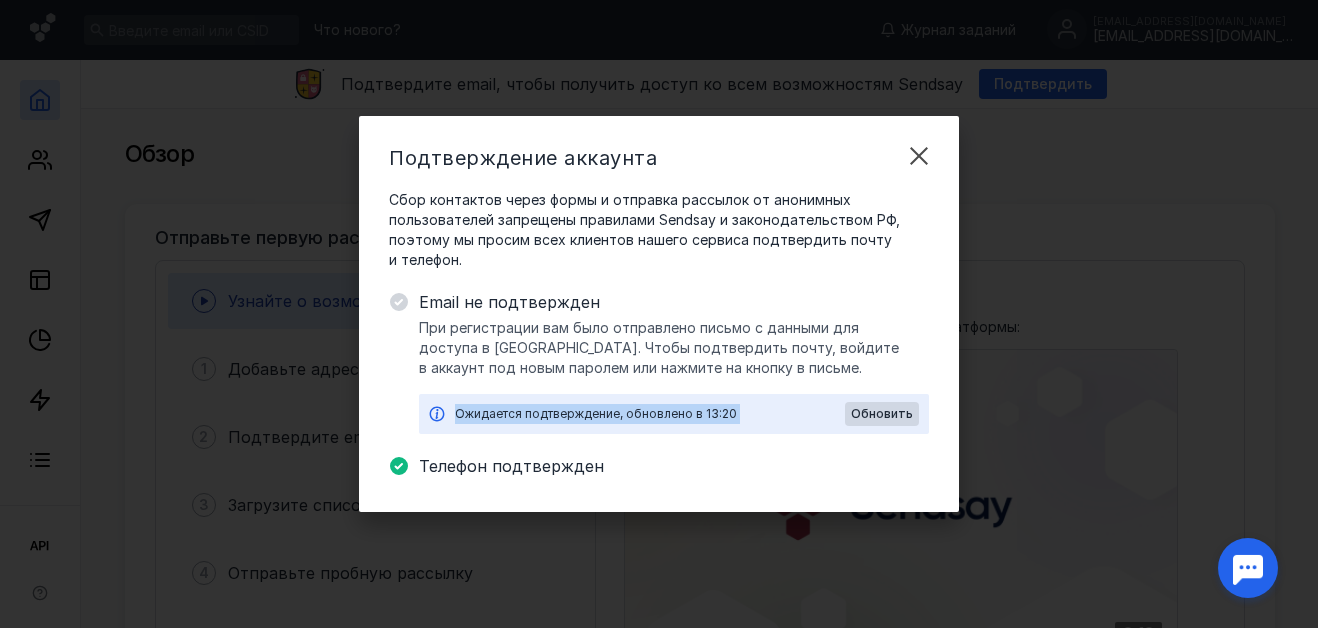 click on "Ожидается подтверждение, обновлено в 13:20" at bounding box center (650, 414) 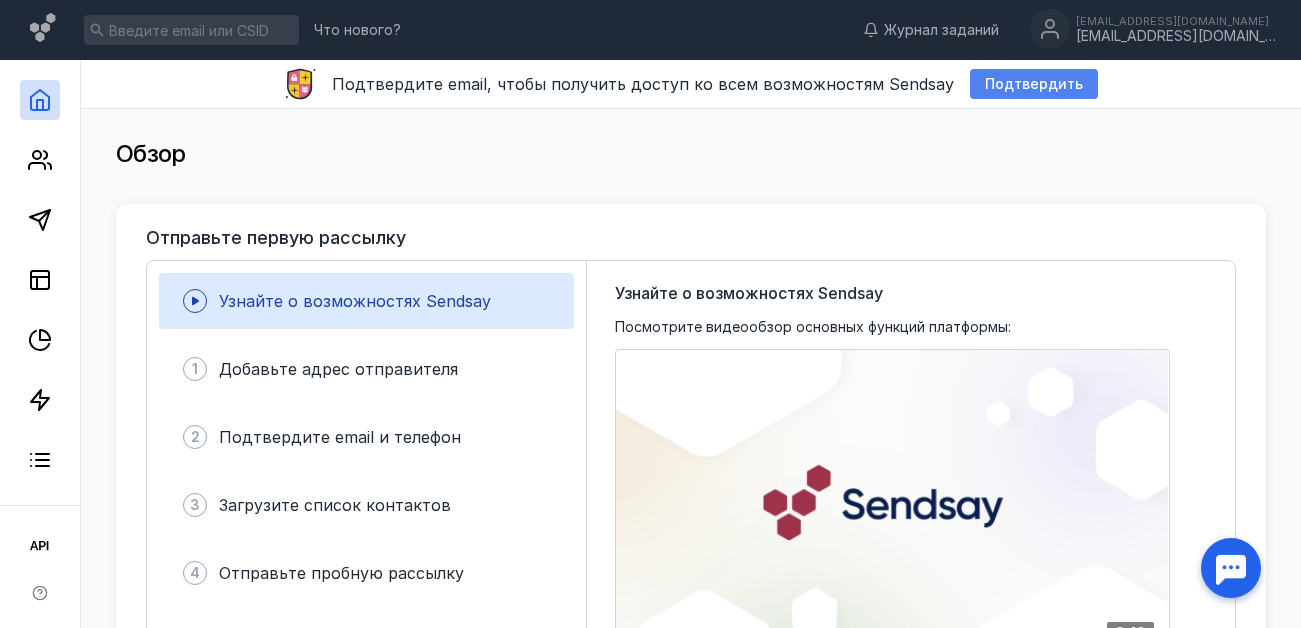 click on "Подтвердить" at bounding box center (1034, 84) 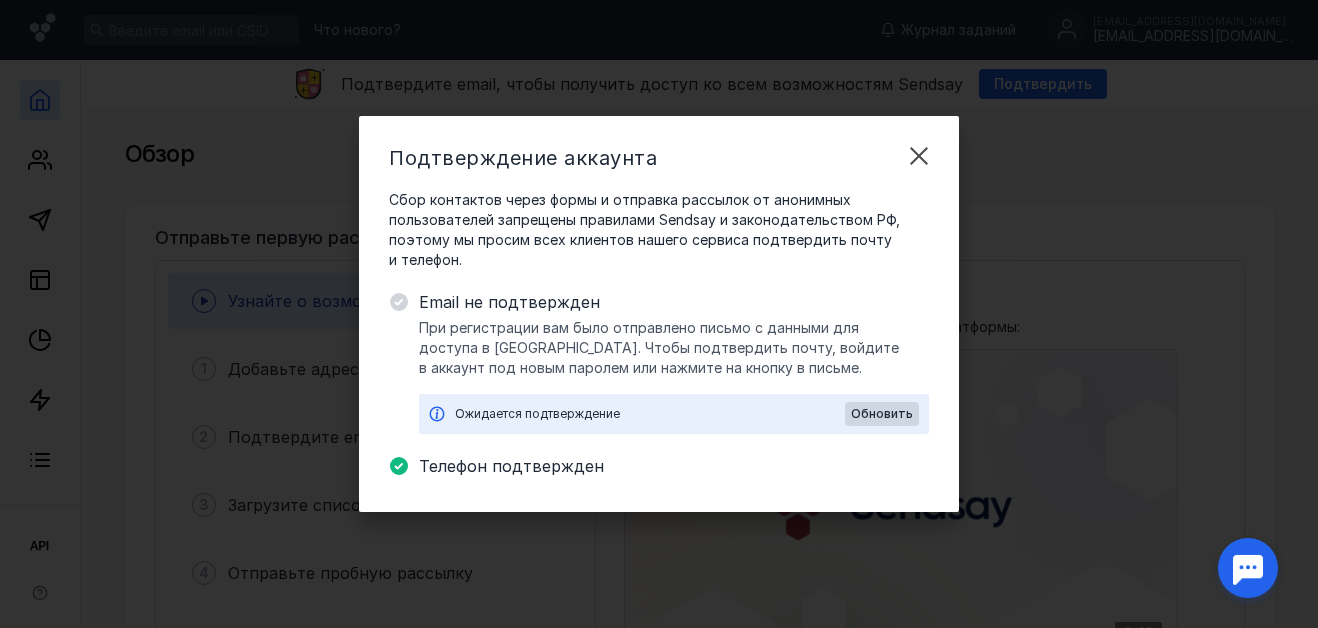 click on "Ожидается подтверждение" at bounding box center (650, 414) 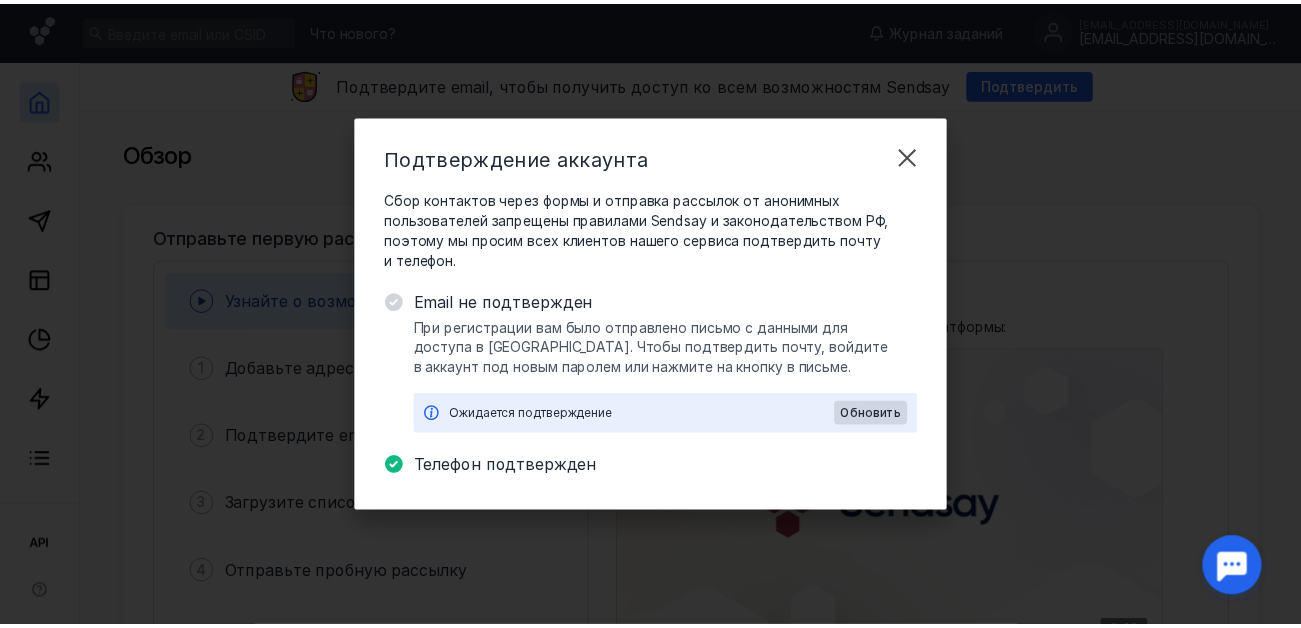 scroll, scrollTop: 0, scrollLeft: 0, axis: both 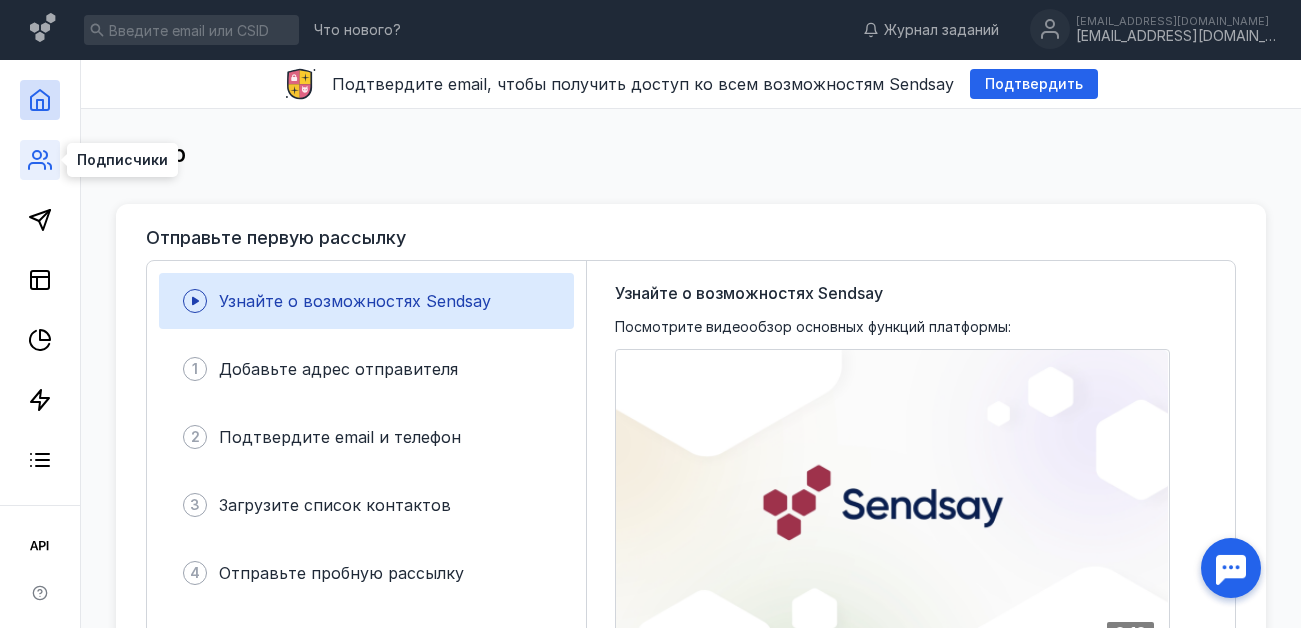 click 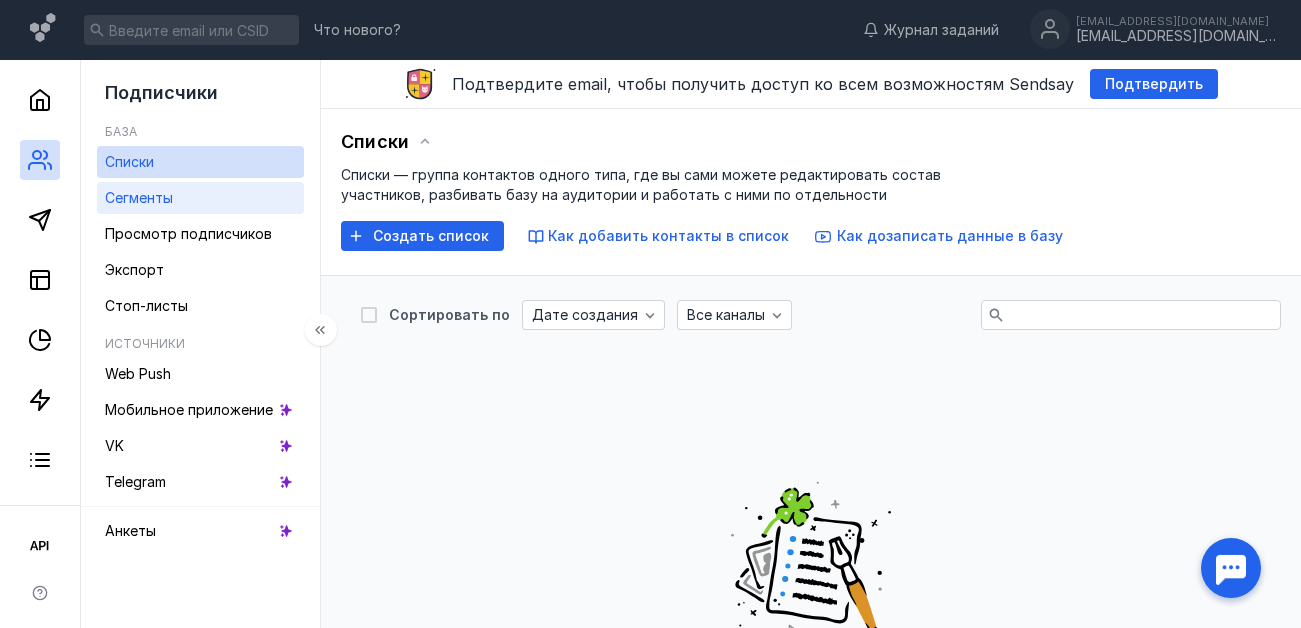 click on "Сегменты" at bounding box center (139, 197) 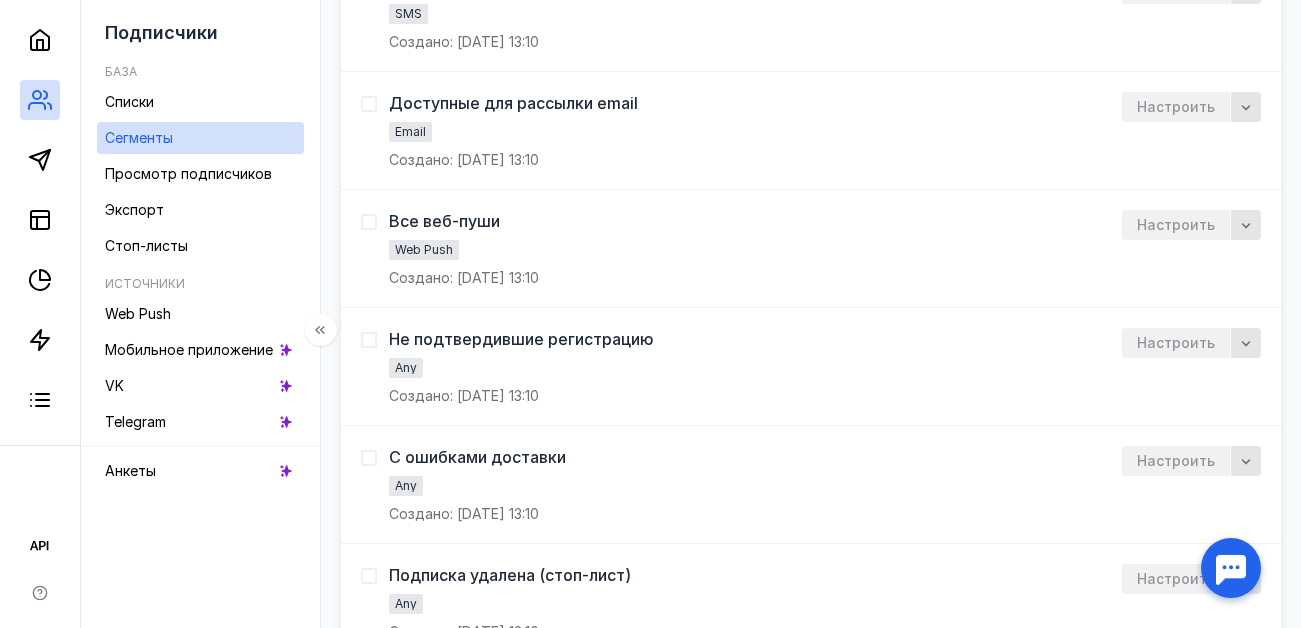 scroll, scrollTop: 306, scrollLeft: 0, axis: vertical 